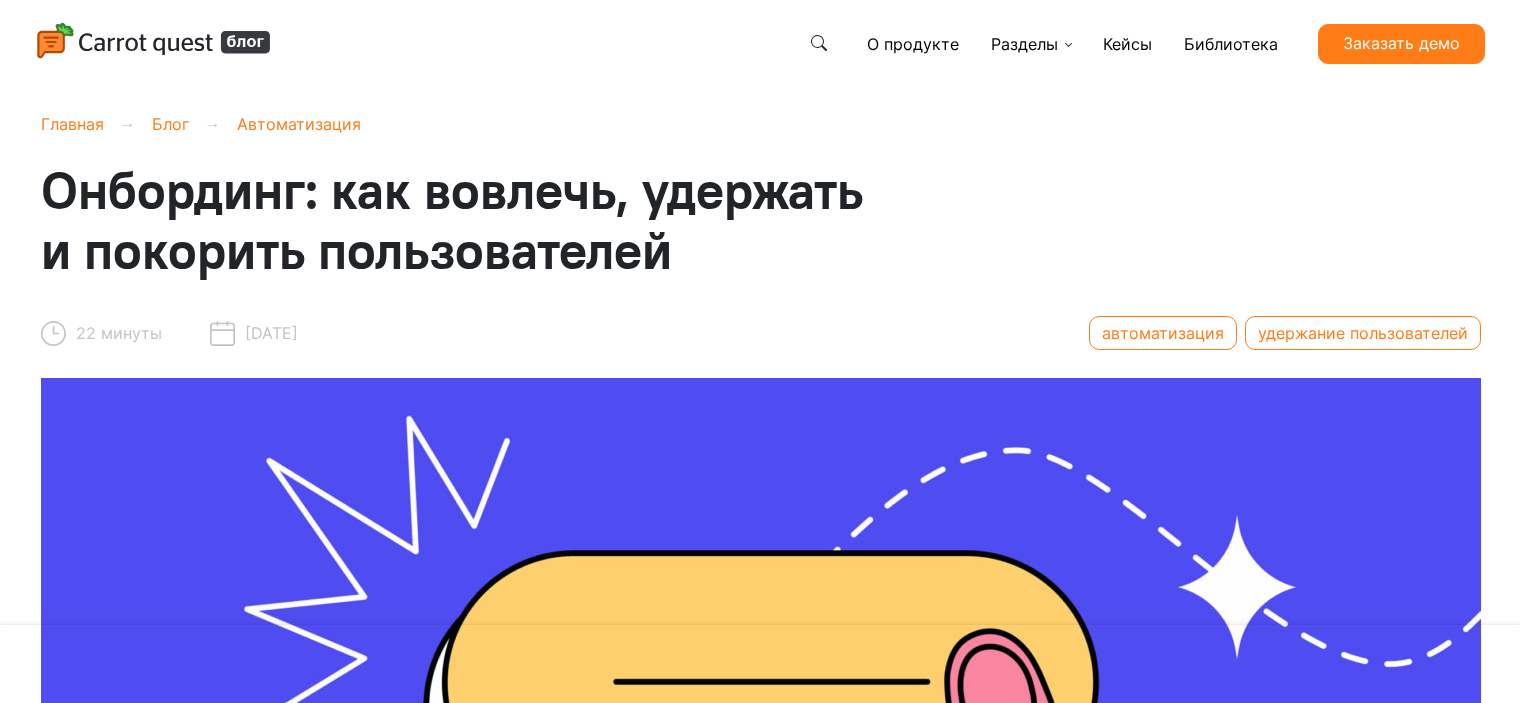 scroll, scrollTop: 0, scrollLeft: 0, axis: both 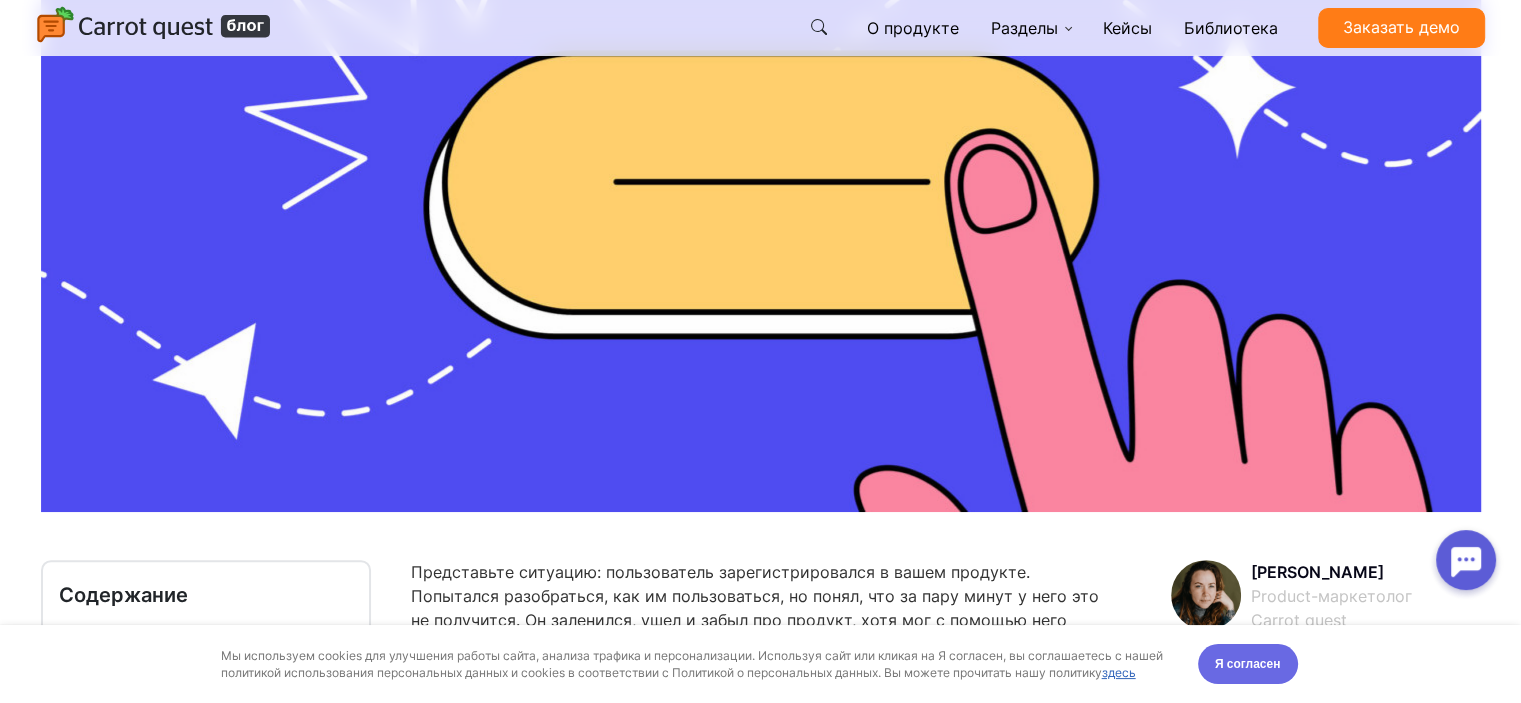 click on "Я согласен" at bounding box center (1248, 664) 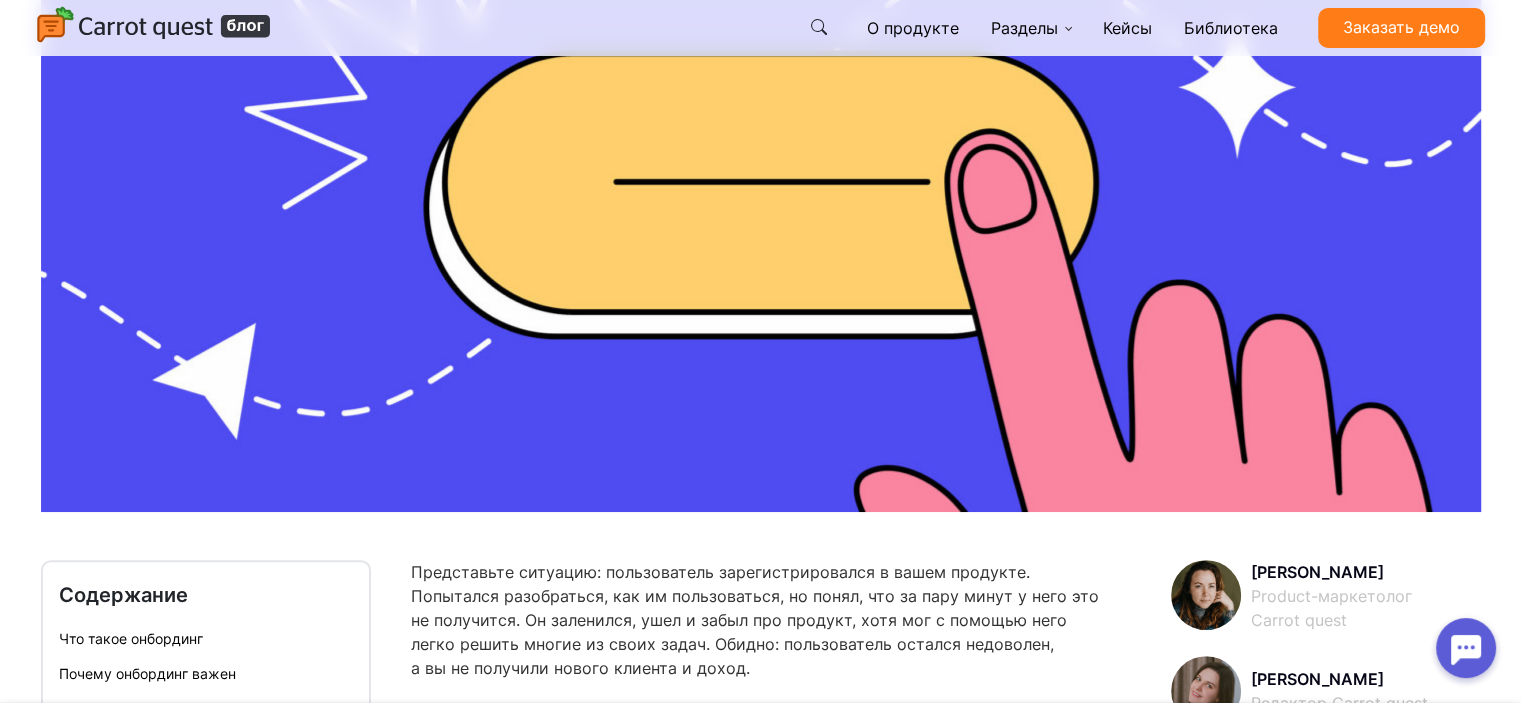 click on "Представьте ситуацию: пользователь зарегистрировался в вашем продукте. Попытался разобраться, как им пользоваться, но понял, что за пару минут у него это не получится. Он заленился, ушел и забыл про продукт, хотя мог с помощью него легко решить многие из своих задач. Обидно: пользователь остался недоволен, а вы не получили нового клиента и доход." at bounding box center (761, 620) 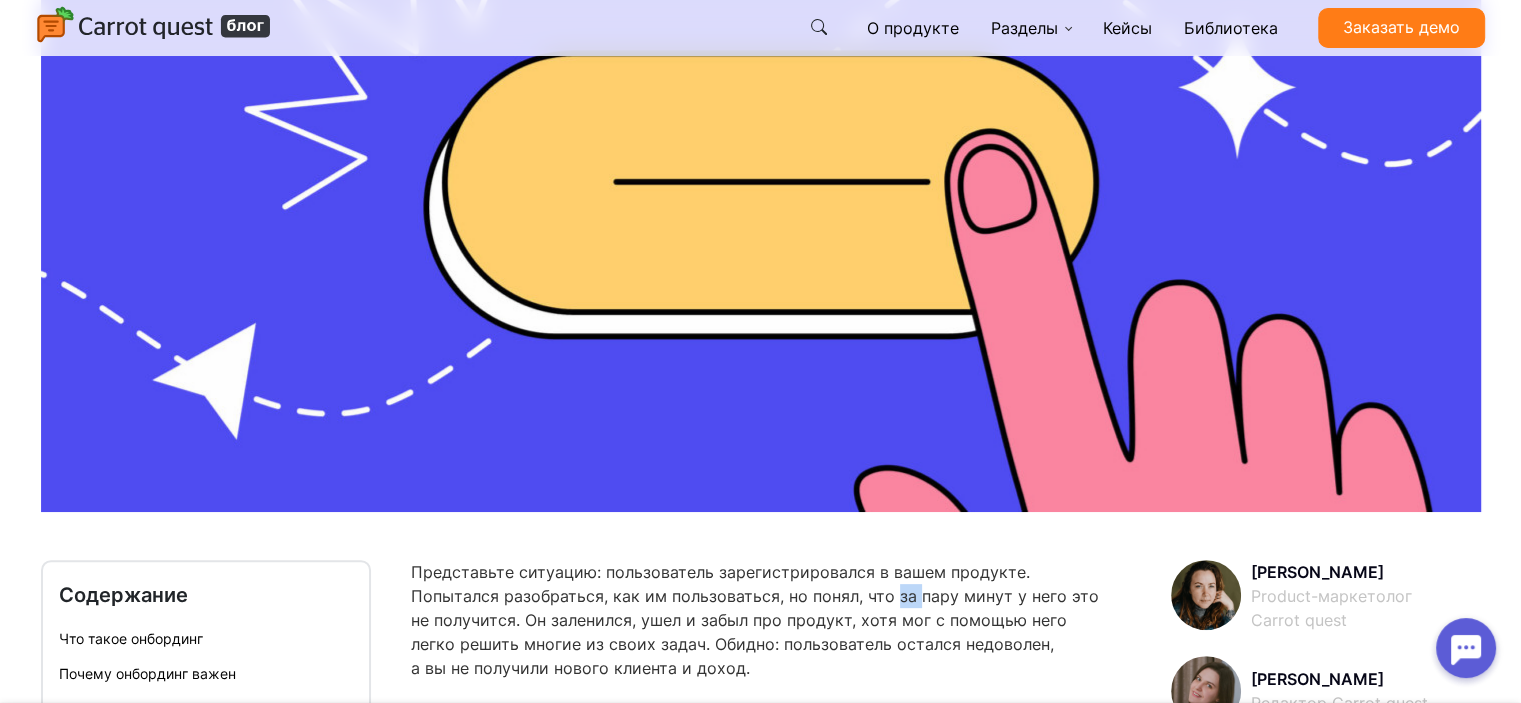 click on "Представьте ситуацию: пользователь зарегистрировался в вашем продукте. Попытался разобраться, как им пользоваться, но понял, что за пару минут у него это не получится. Он заленился, ушел и забыл про продукт, хотя мог с помощью него легко решить многие из своих задач. Обидно: пользователь остался недоволен, а вы не получили нового клиента и доход." at bounding box center [761, 620] 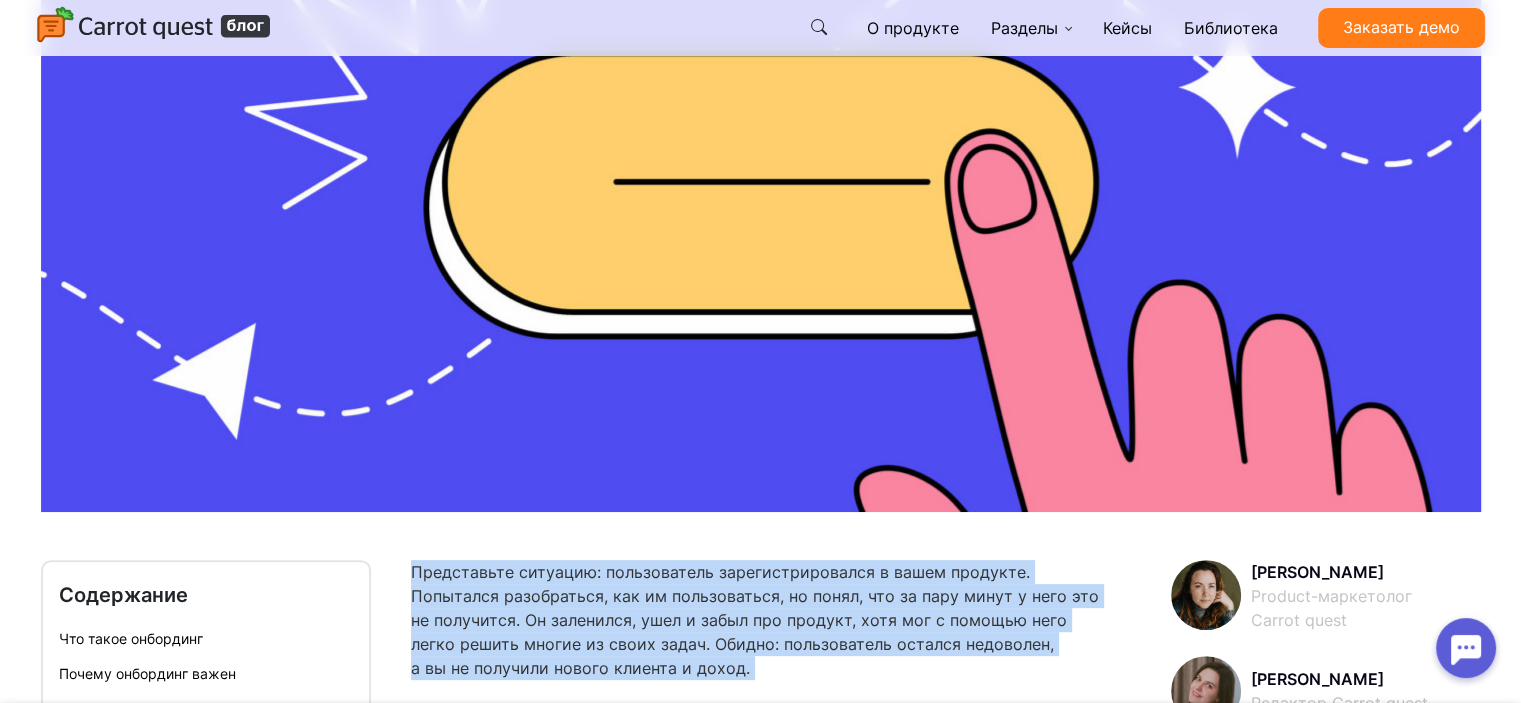 click on "Представьте ситуацию: пользователь зарегистрировался в вашем продукте. Попытался разобраться, как им пользоваться, но понял, что за пару минут у него это не получится. Он заленился, ушел и забыл про продукт, хотя мог с помощью него легко решить многие из своих задач. Обидно: пользователь остался недоволен, а вы не получили нового клиента и доход." at bounding box center [761, 620] 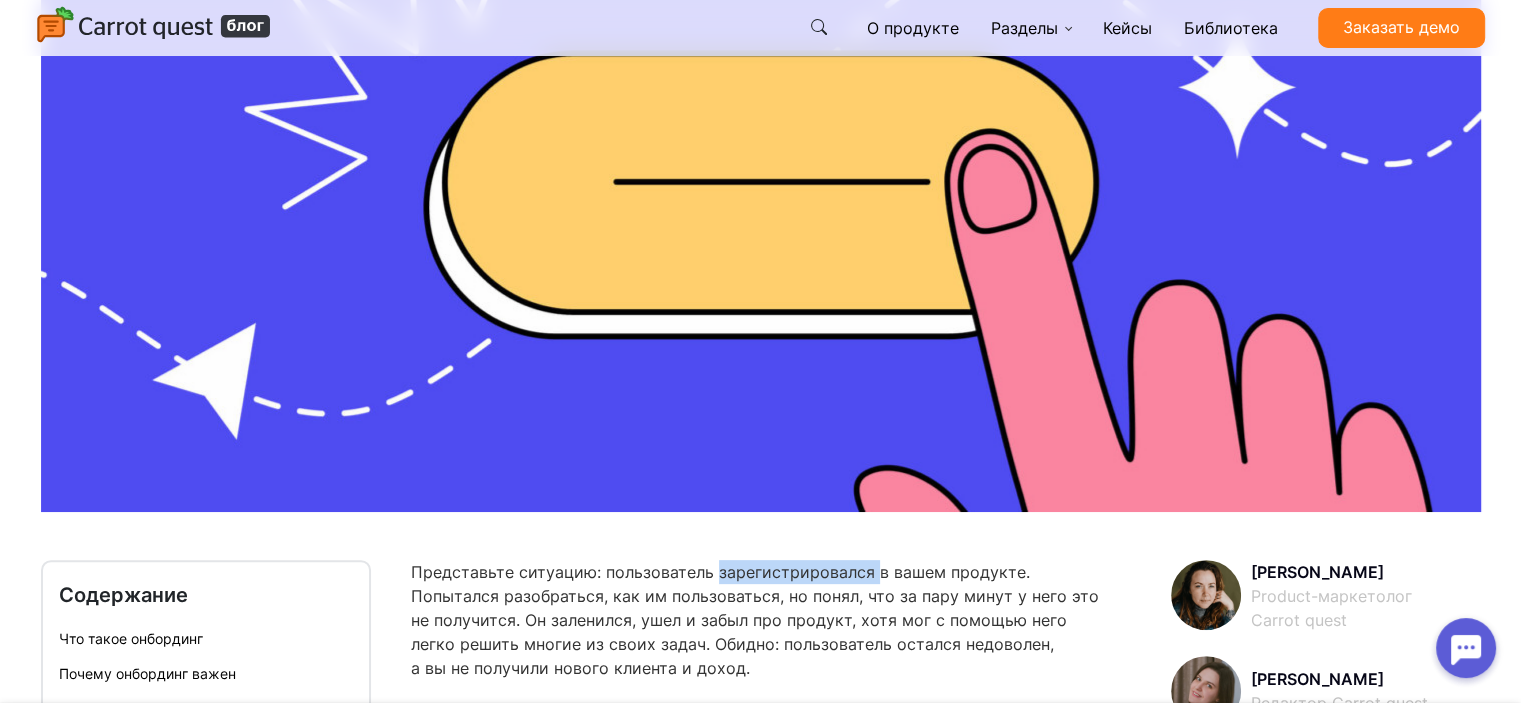 click on "Представьте ситуацию: пользователь зарегистрировался в вашем продукте. Попытался разобраться, как им пользоваться, но понял, что за пару минут у него это не получится. Он заленился, ушел и забыл про продукт, хотя мог с помощью него легко решить многие из своих задач. Обидно: пользователь остался недоволен, а вы не получили нового клиента и доход." at bounding box center [761, 620] 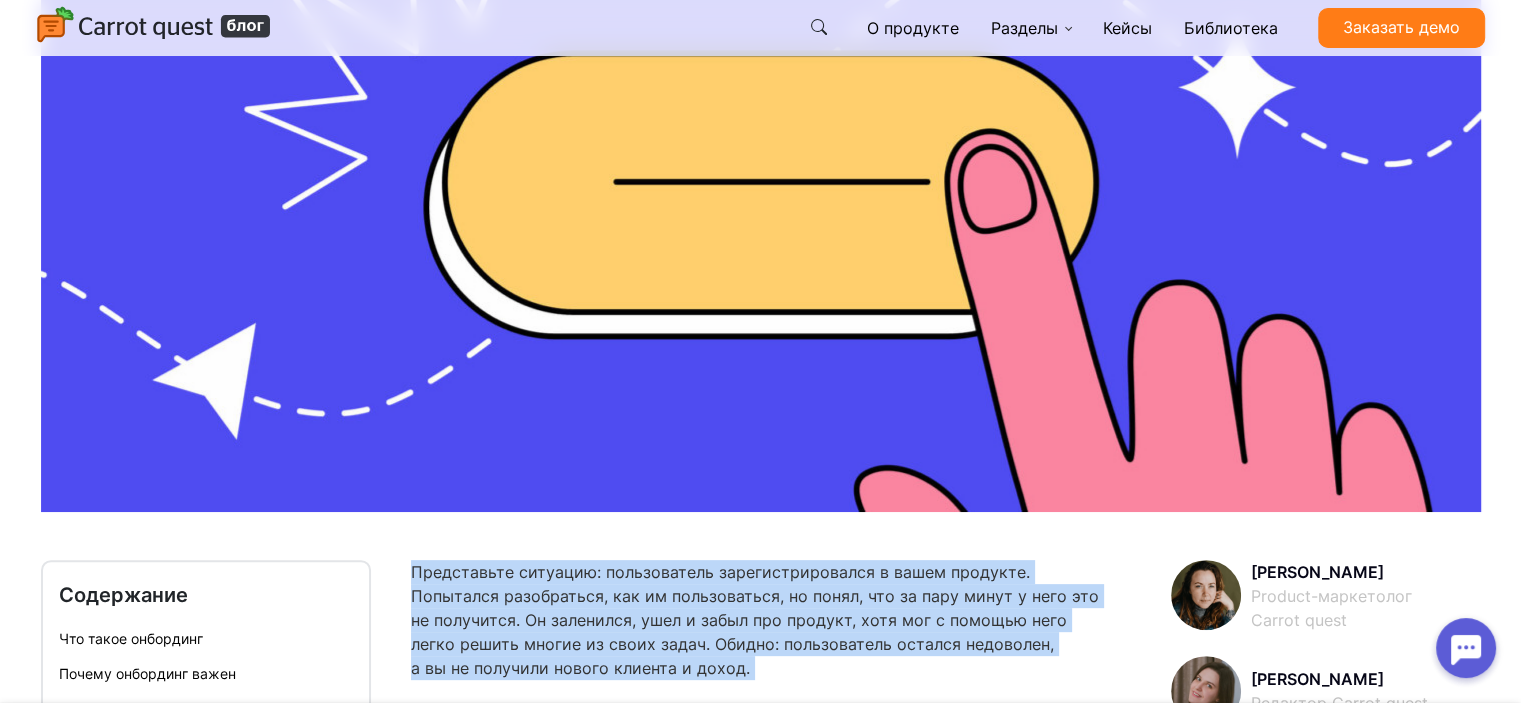 click on "Представьте ситуацию: пользователь зарегистрировался в вашем продукте. Попытался разобраться, как им пользоваться, но понял, что за пару минут у него это не получится. Он заленился, ушел и забыл про продукт, хотя мог с помощью него легко решить многие из своих задач. Обидно: пользователь остался недоволен, а вы не получили нового клиента и доход." at bounding box center (761, 620) 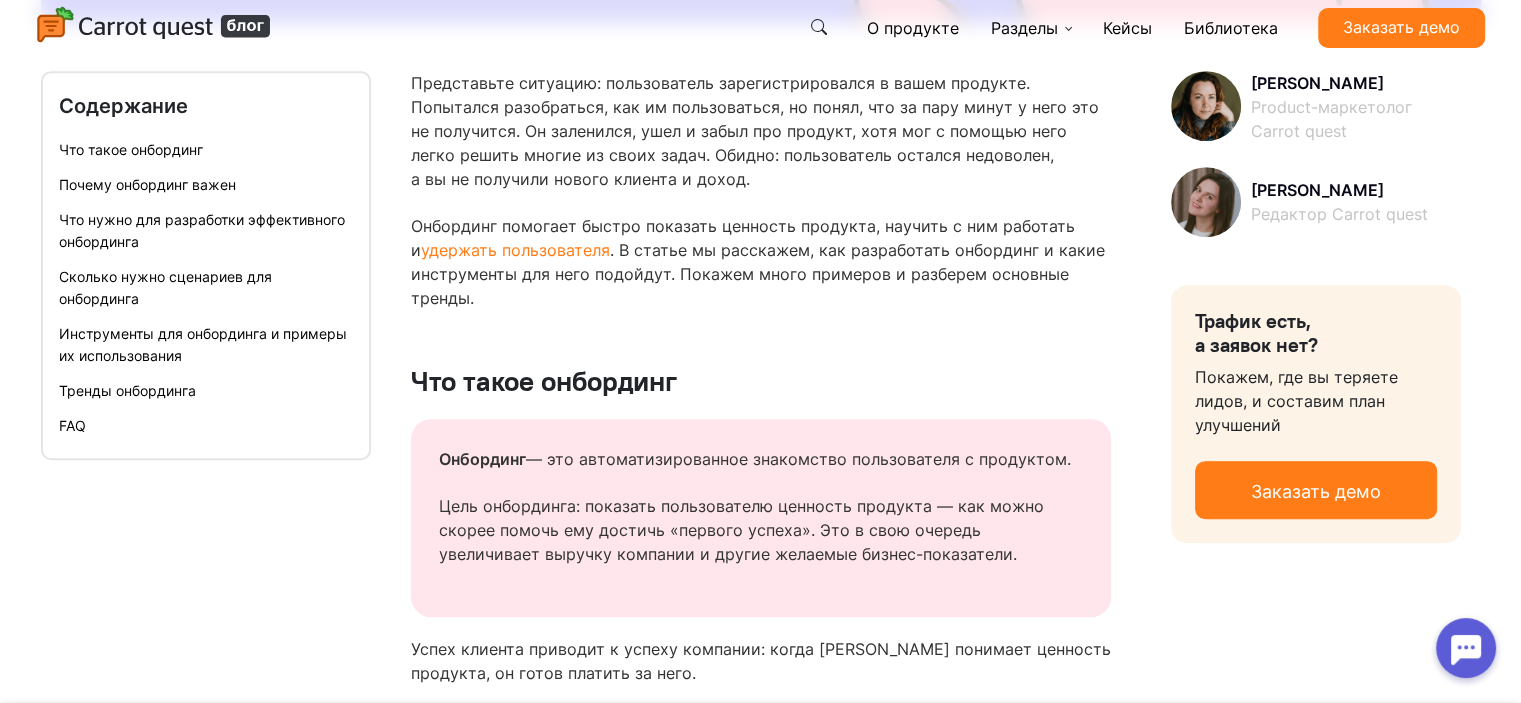 scroll, scrollTop: 1100, scrollLeft: 0, axis: vertical 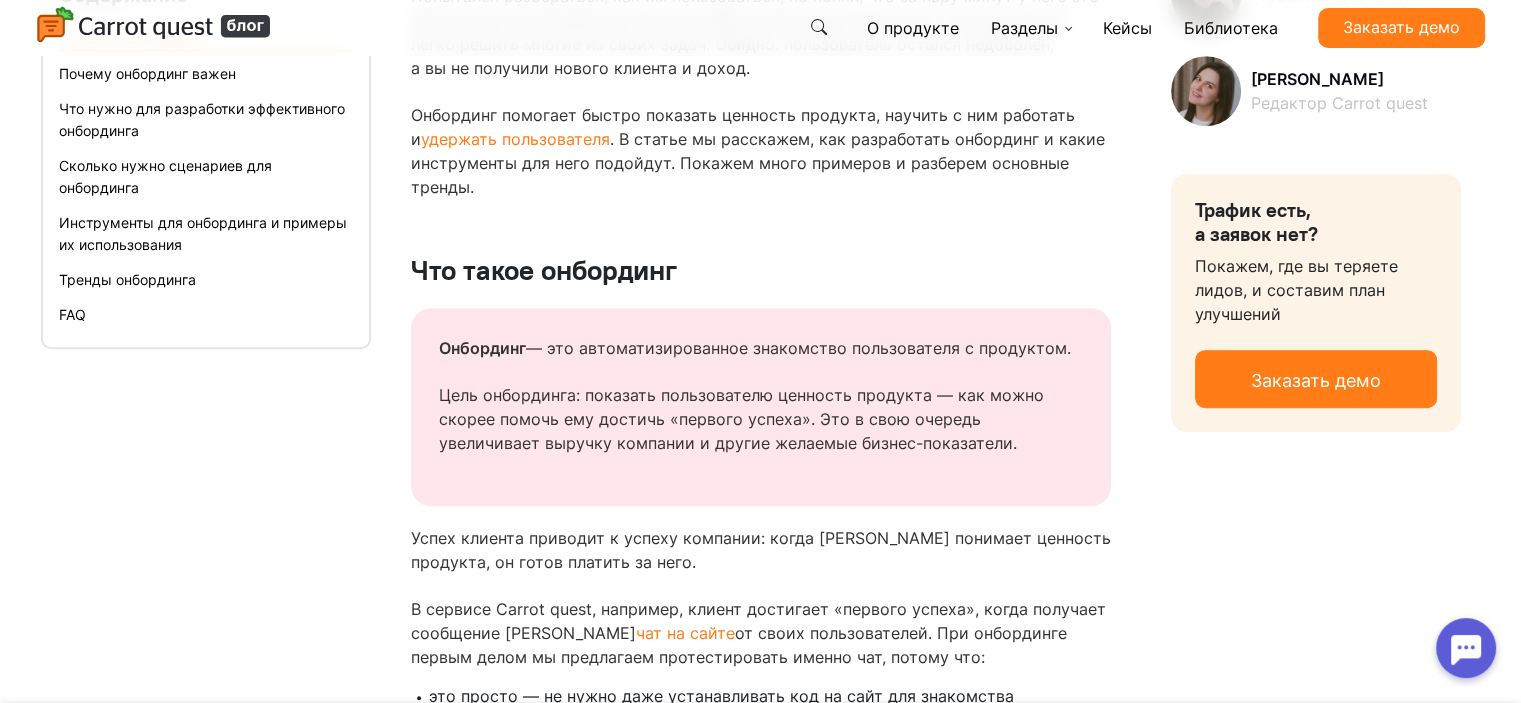click at bounding box center (154, 26) 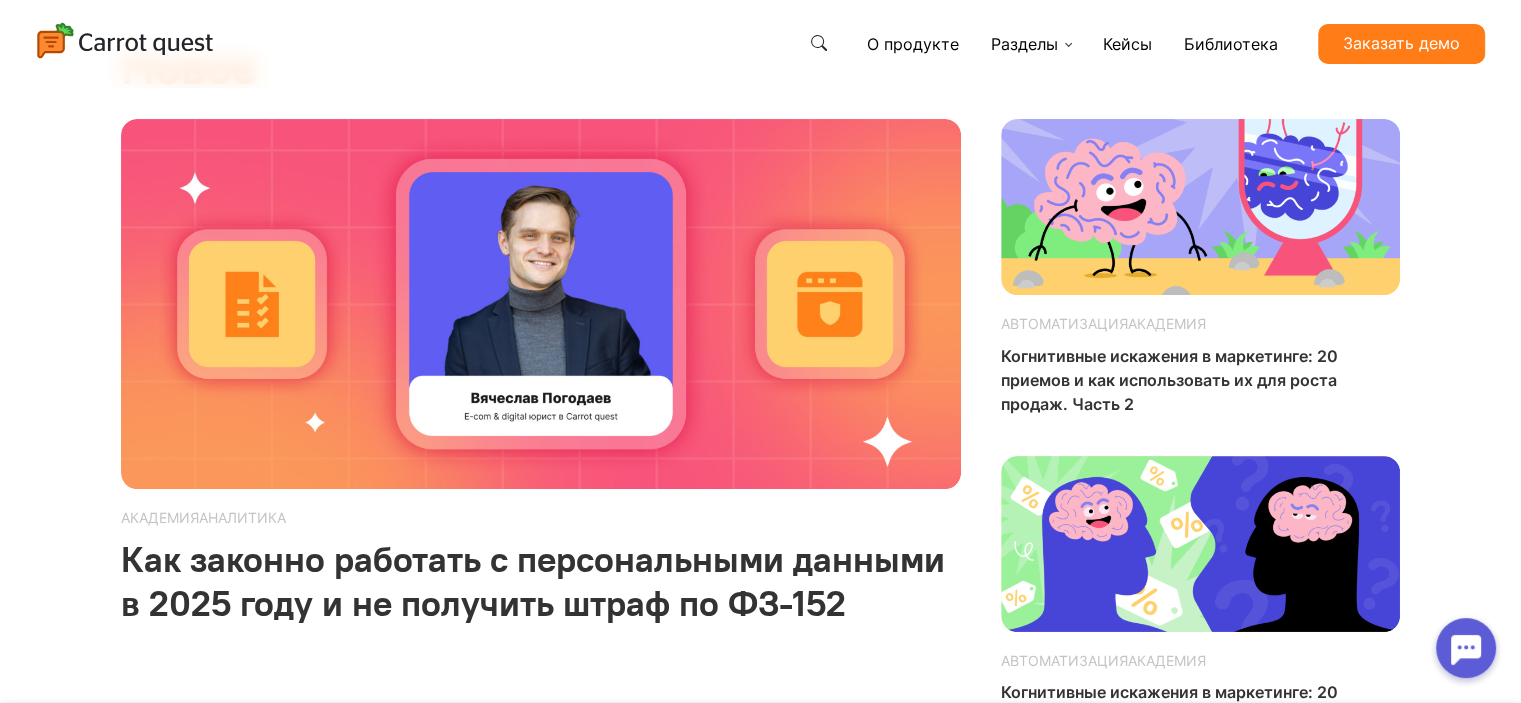 scroll, scrollTop: 0, scrollLeft: 0, axis: both 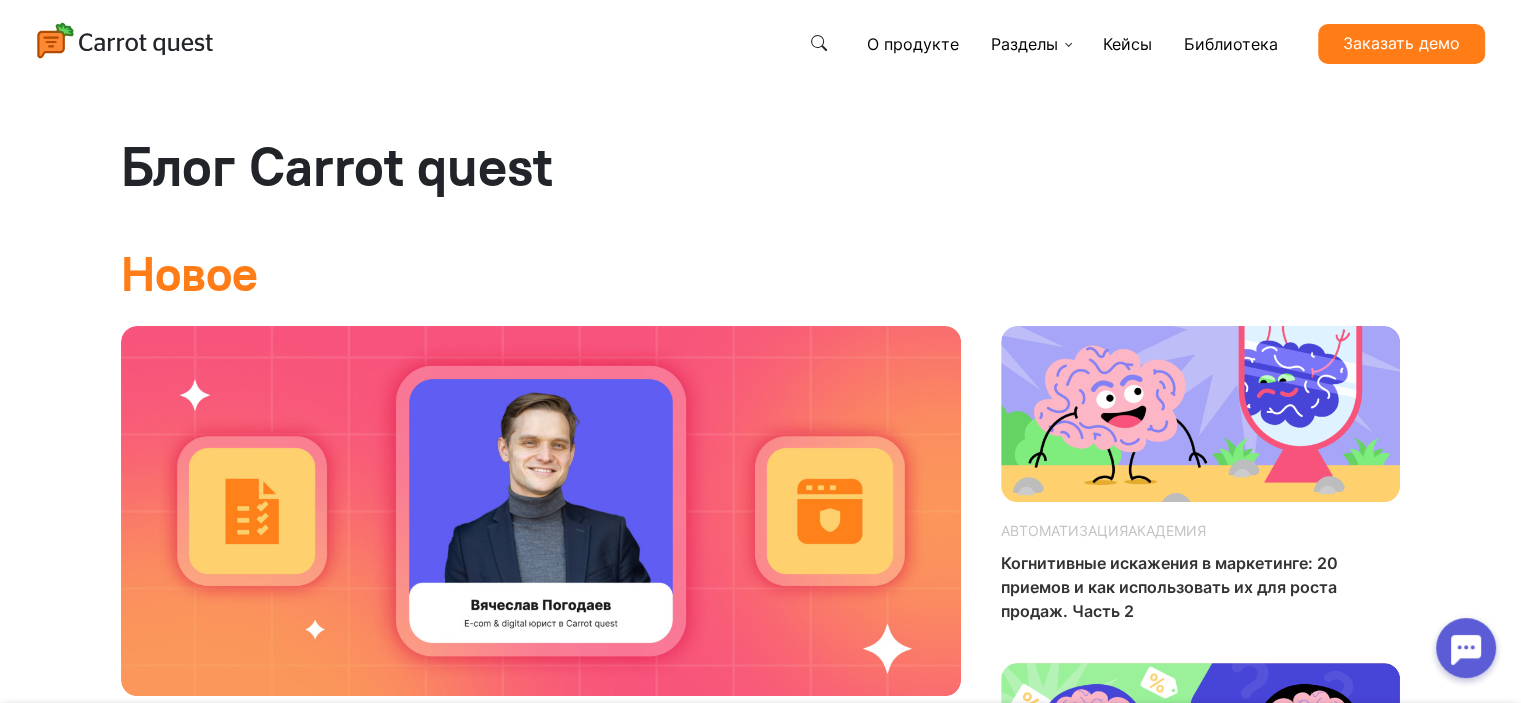 click on "О продукте" at bounding box center (913, 44) 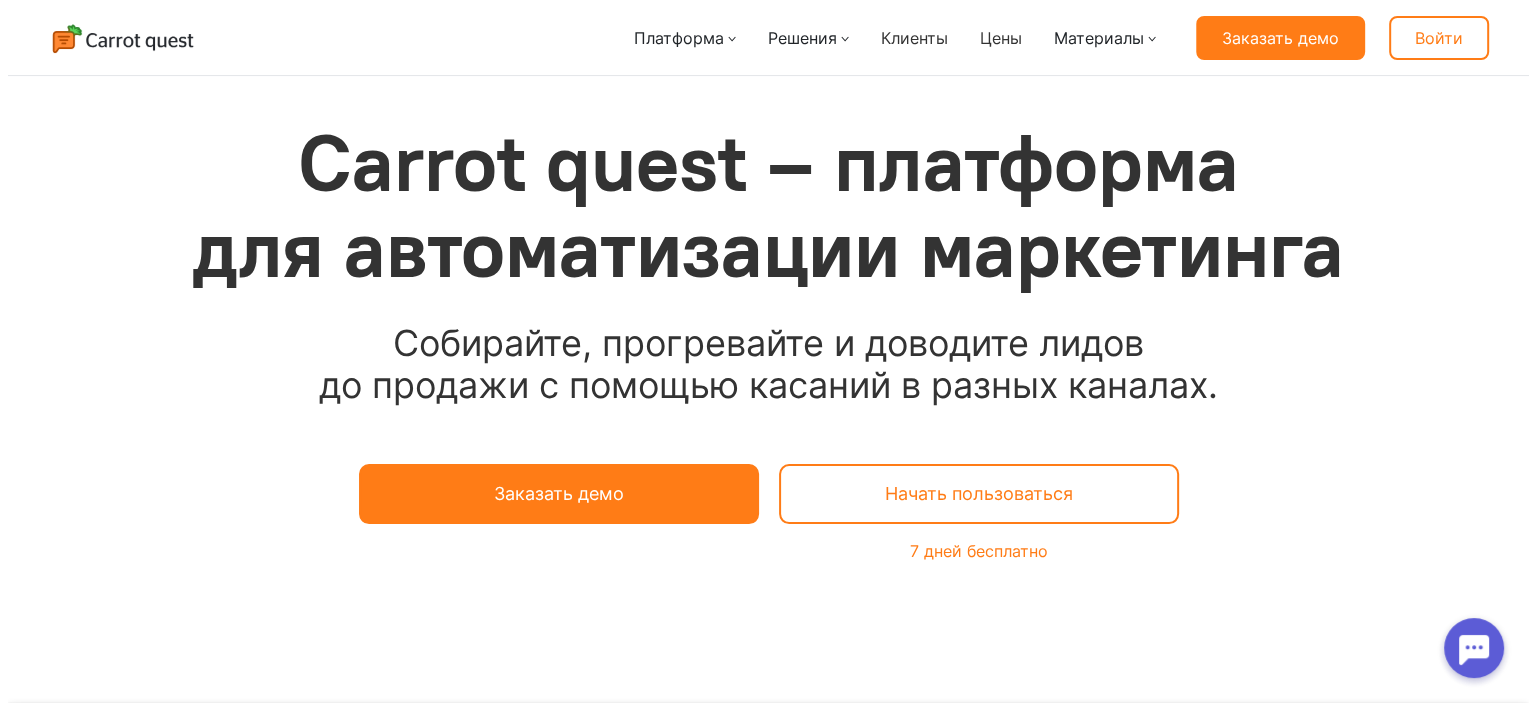 scroll, scrollTop: 0, scrollLeft: 0, axis: both 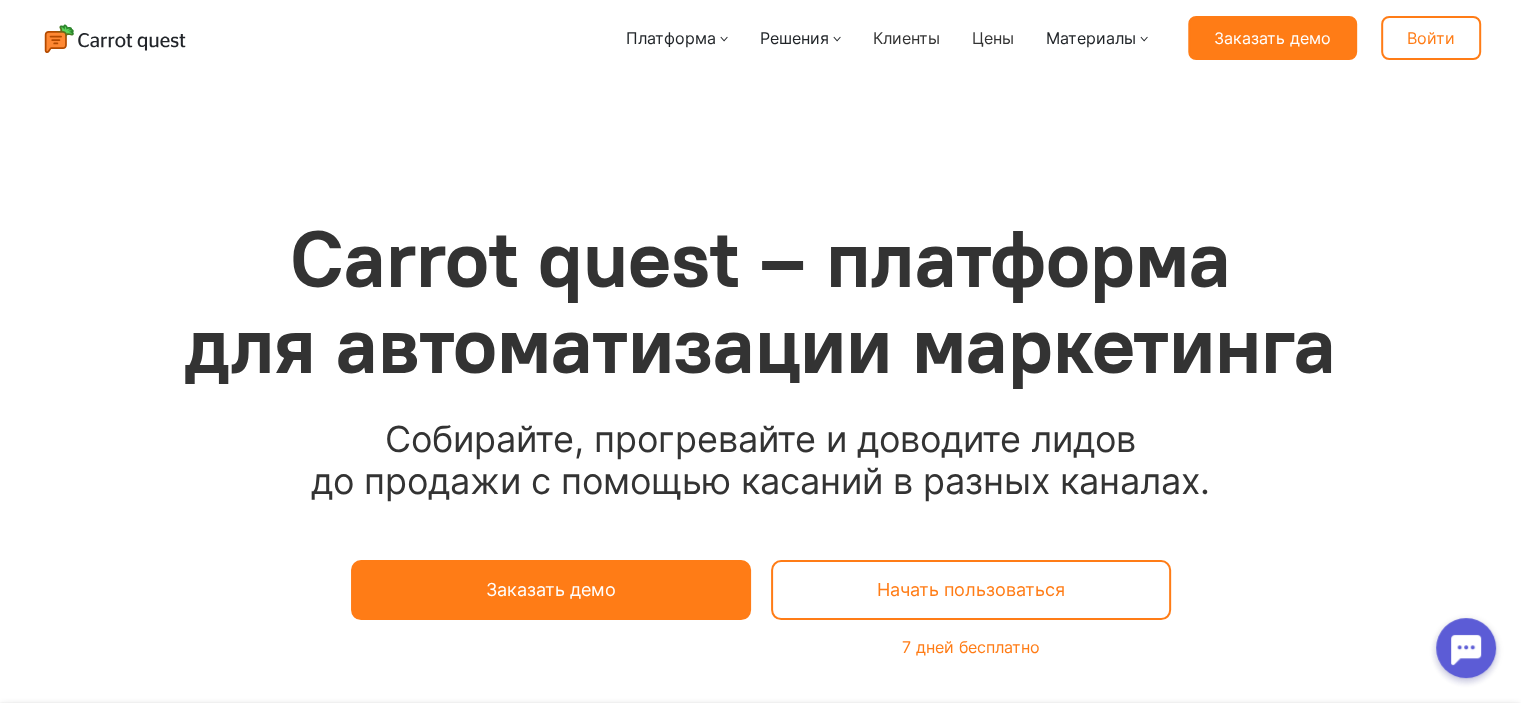 click on "Решения" at bounding box center (800, 38) 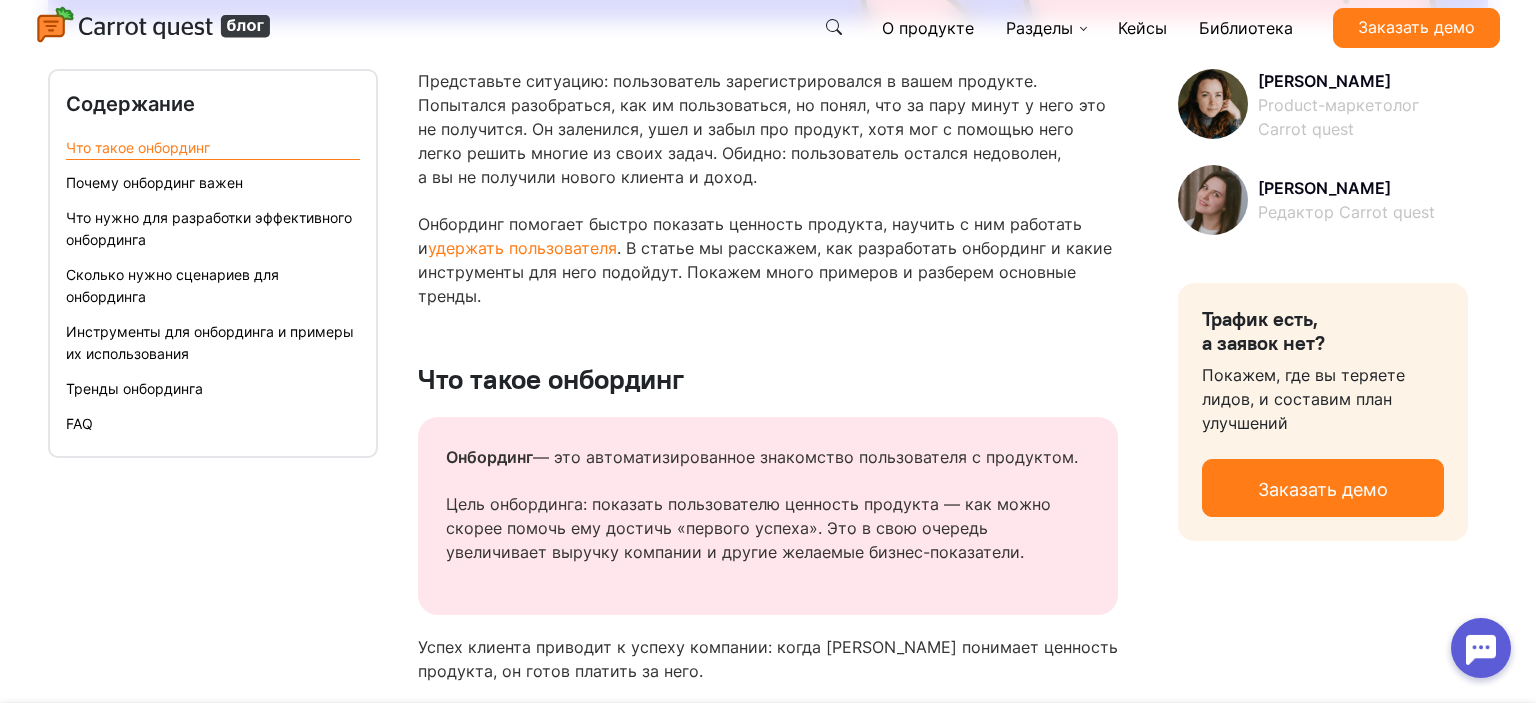 scroll, scrollTop: 1100, scrollLeft: 0, axis: vertical 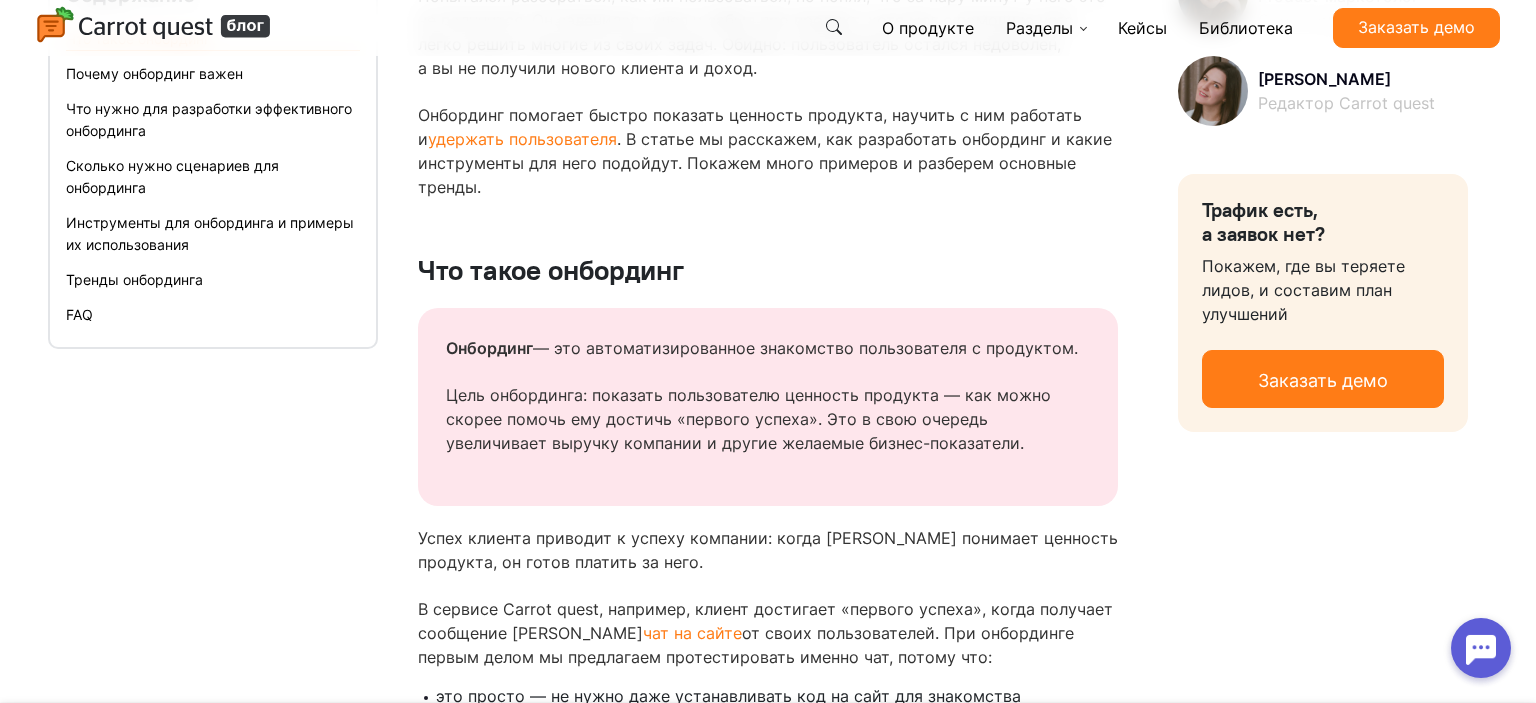 click on "Онбординг  — это автоматизированное знакомство пользователя с продуктом.
Цель онбординга: показать пользователю ценность продукта — как можно скорее помочь ему достичь «первого успеха». Это в свою очередь увеличивает выручку компании и другие желаемые бизнес-показатели." at bounding box center [768, 407] 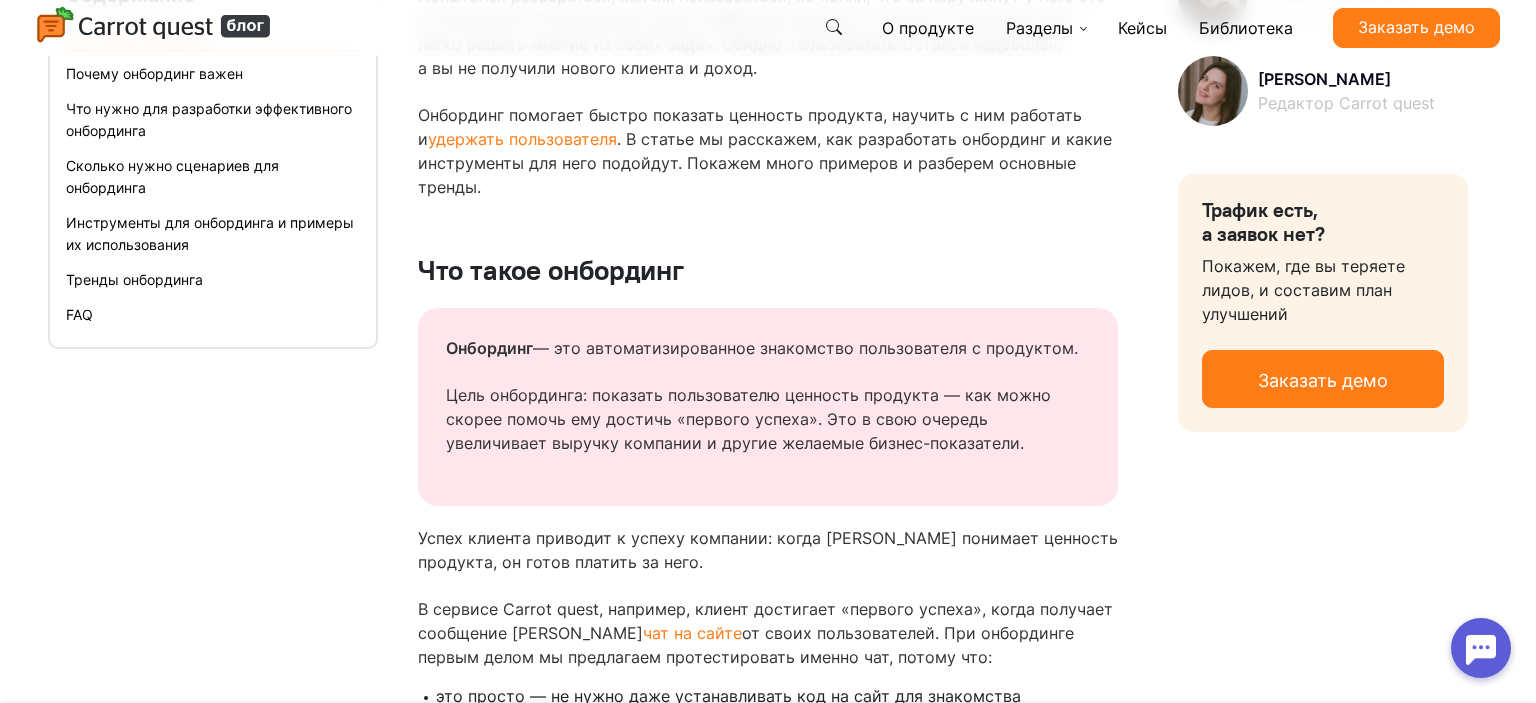 drag, startPoint x: 922, startPoint y: 207, endPoint x: 798, endPoint y: 267, distance: 137.7534 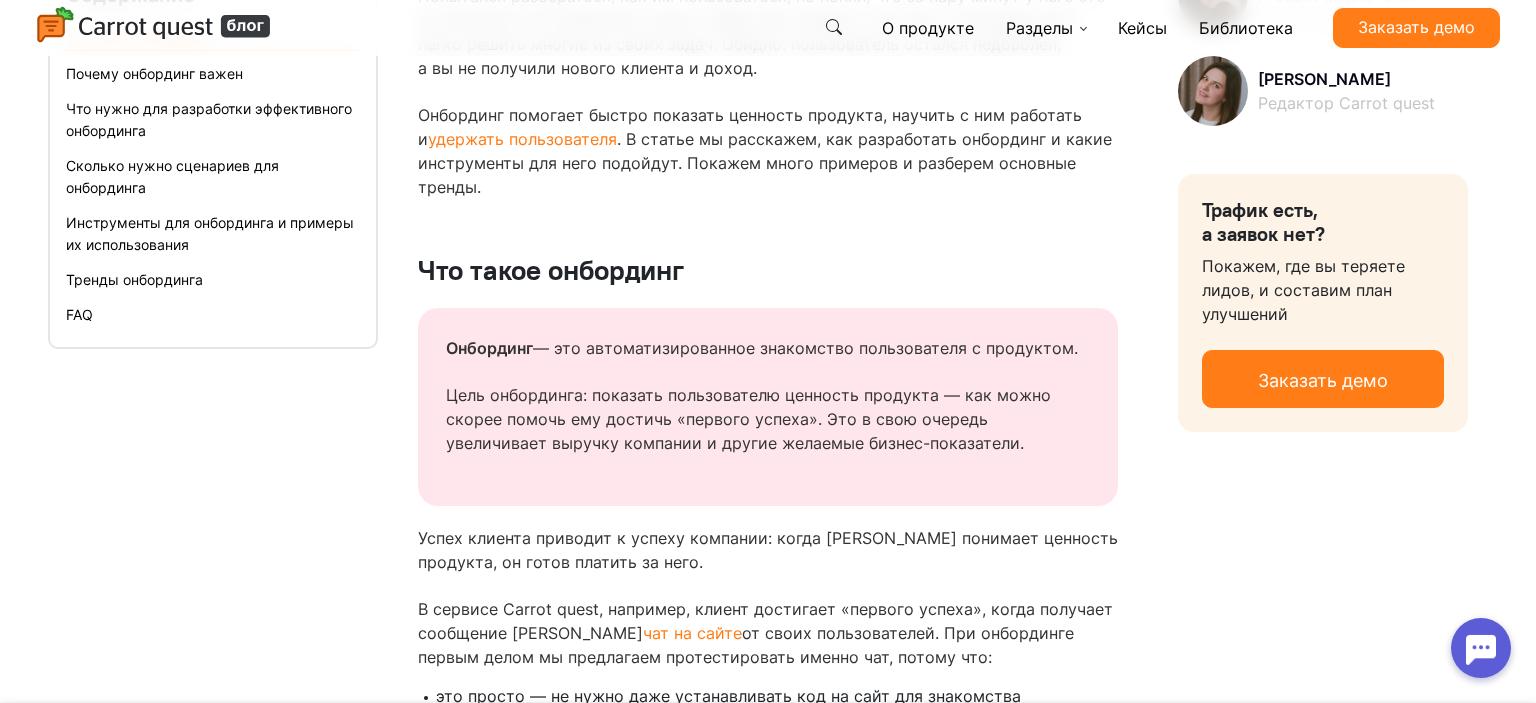 drag, startPoint x: 806, startPoint y: 194, endPoint x: 828, endPoint y: 194, distance: 22 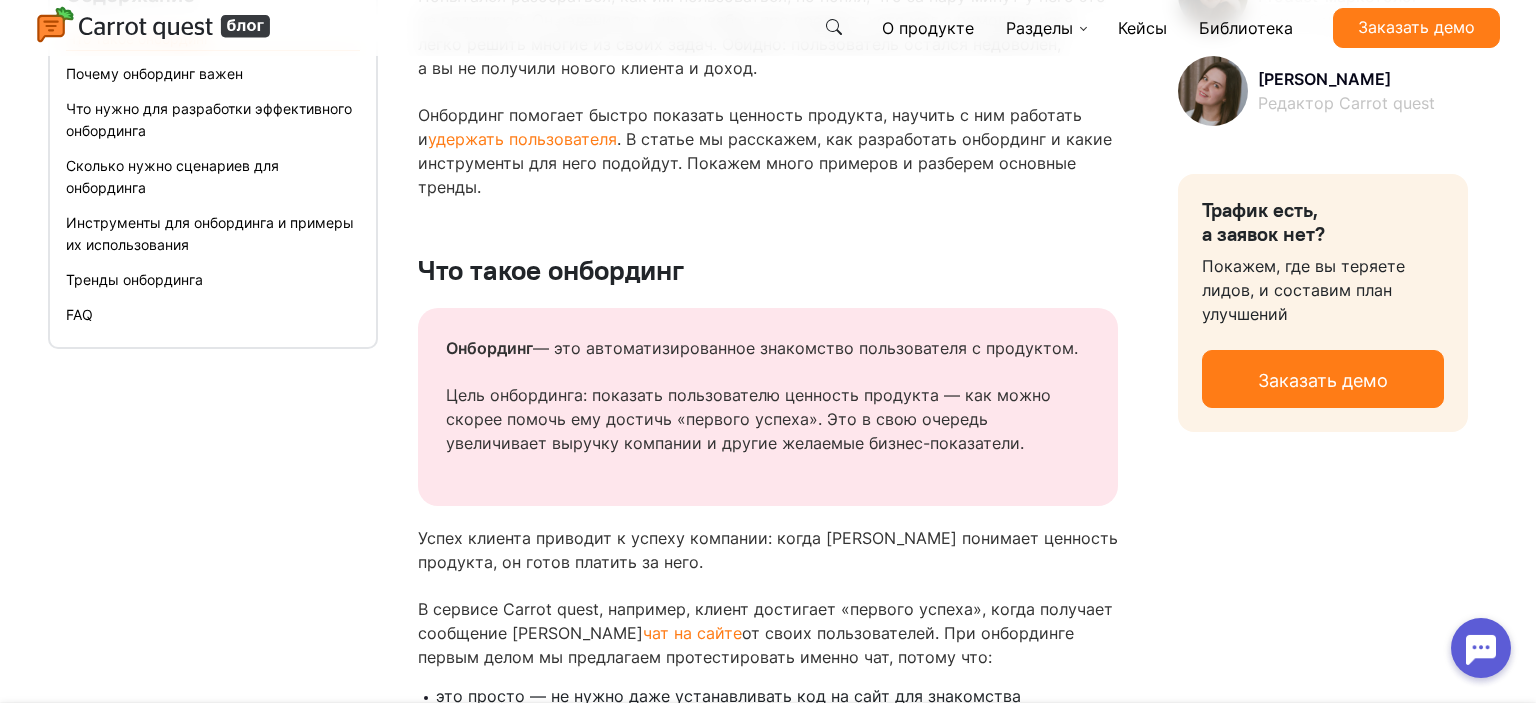 click on "Что такое онбординг" at bounding box center (768, 240) 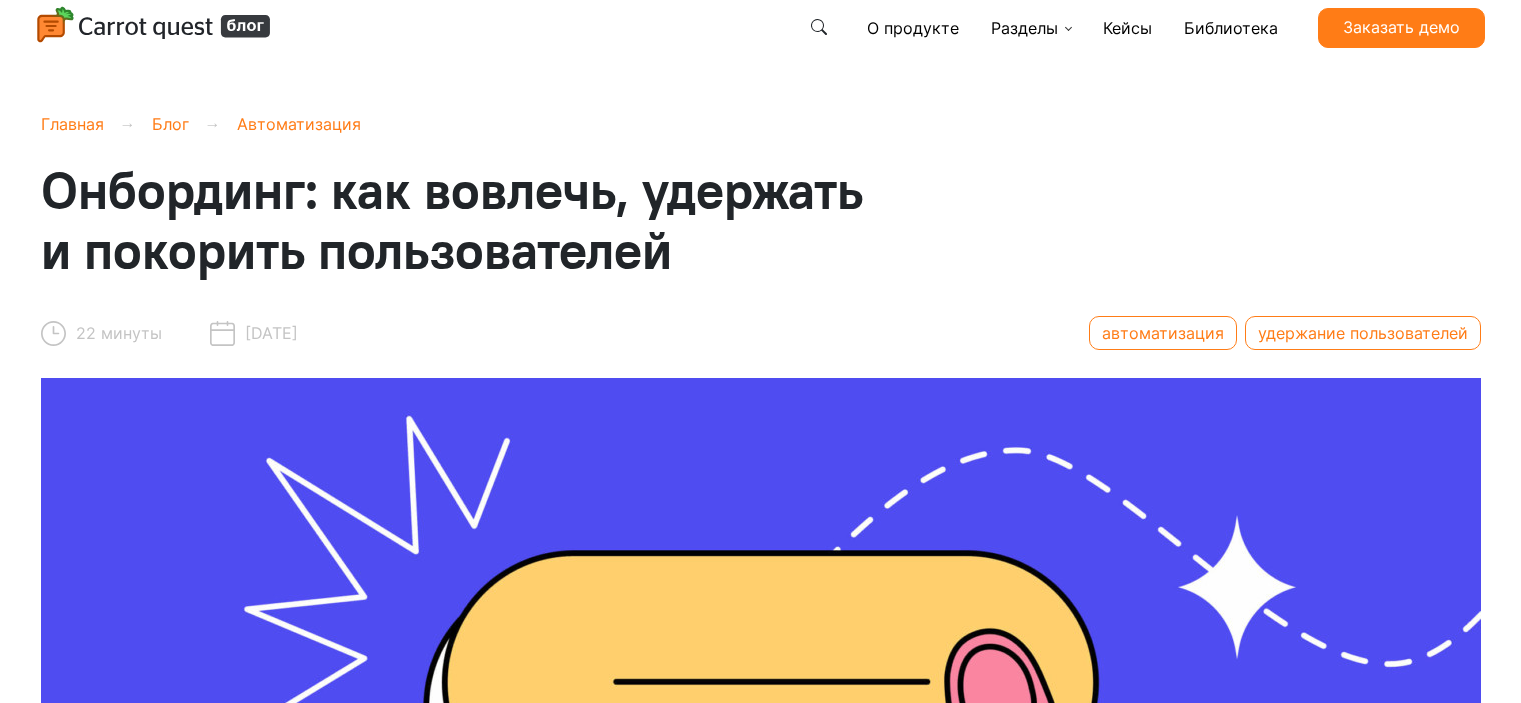 scroll, scrollTop: 1343, scrollLeft: 0, axis: vertical 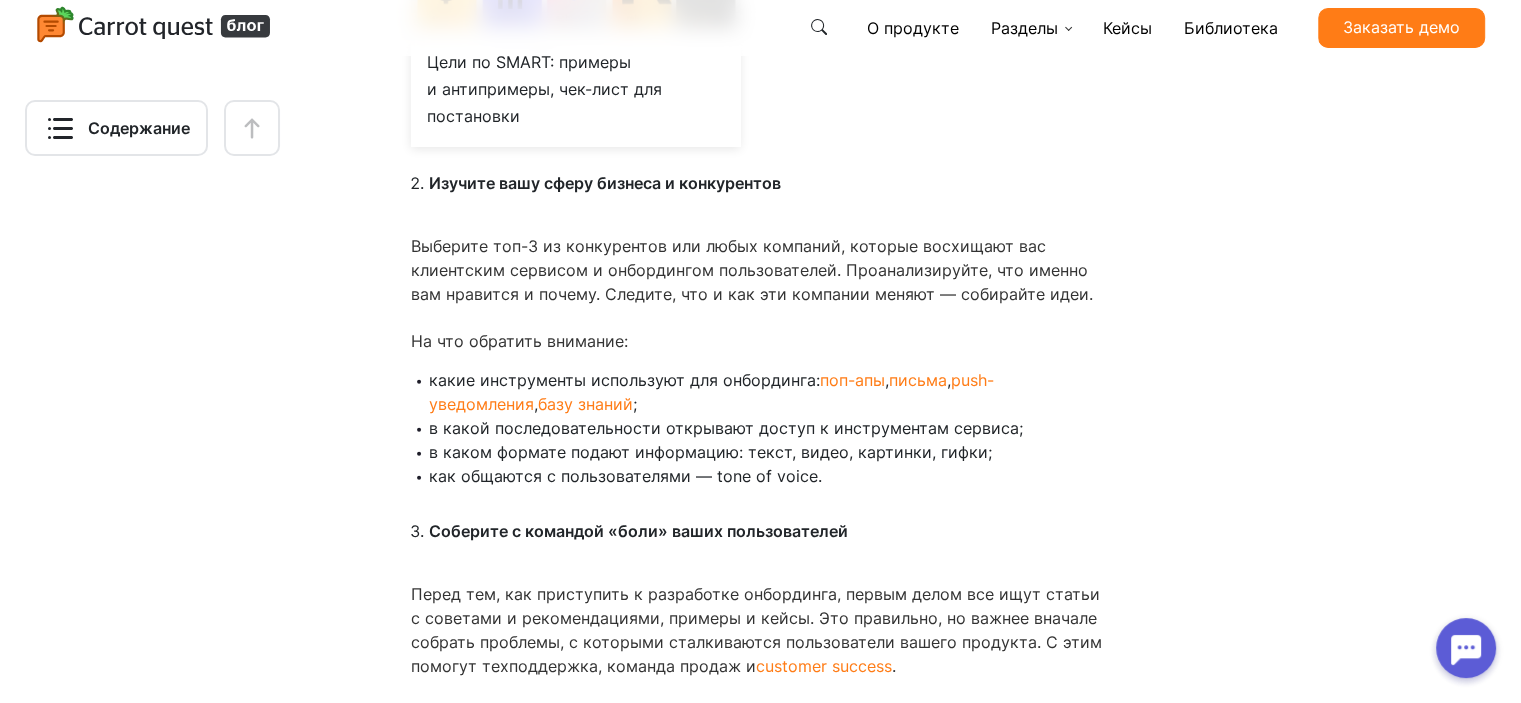 click on "Содержание Что такое онбординг Почему онбординг важен Что нужно для разработки эффективного онбординга  Сколько нужно сценариев для онбординга Инструменты для онбординга и примеры их использования Тренды онбординга FAQ Содержание" at bounding box center [206, 9680] 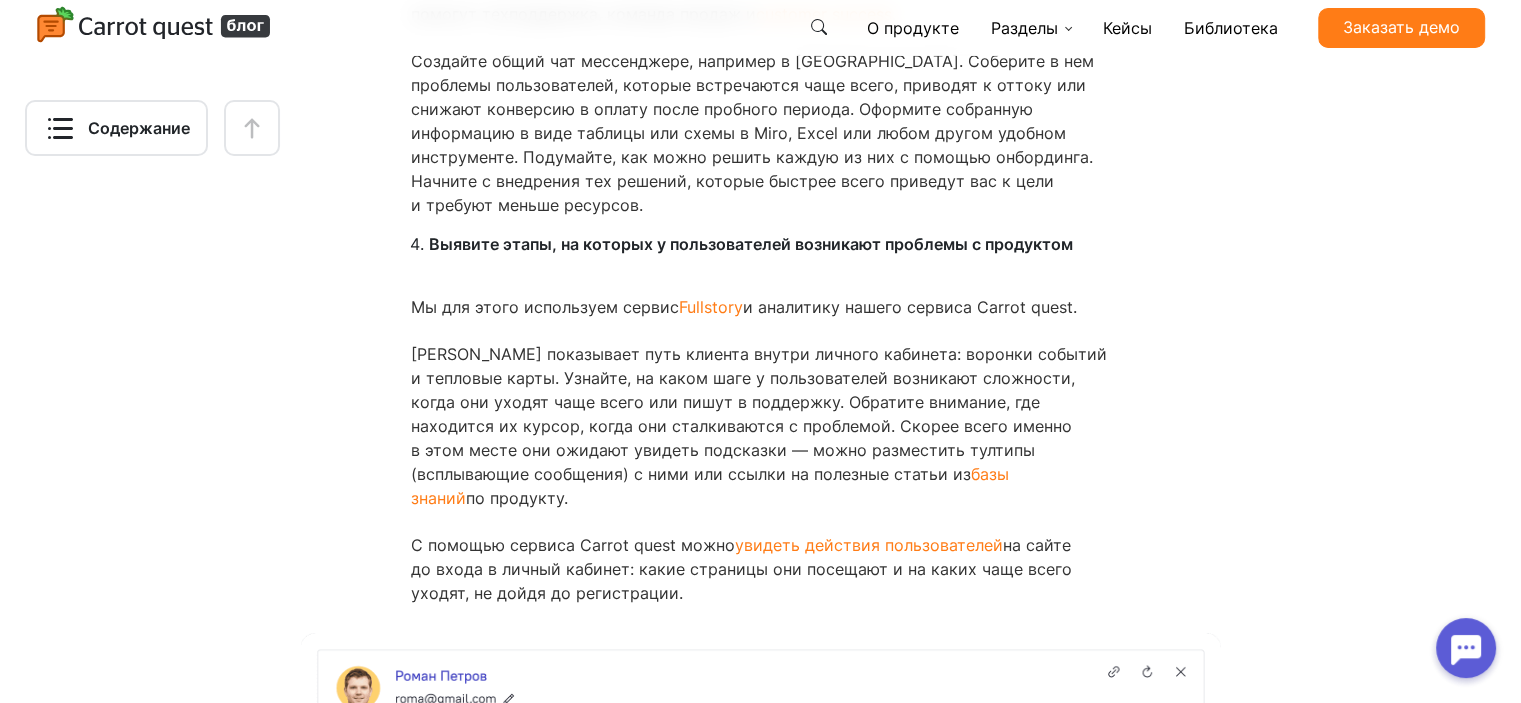 scroll, scrollTop: 6400, scrollLeft: 0, axis: vertical 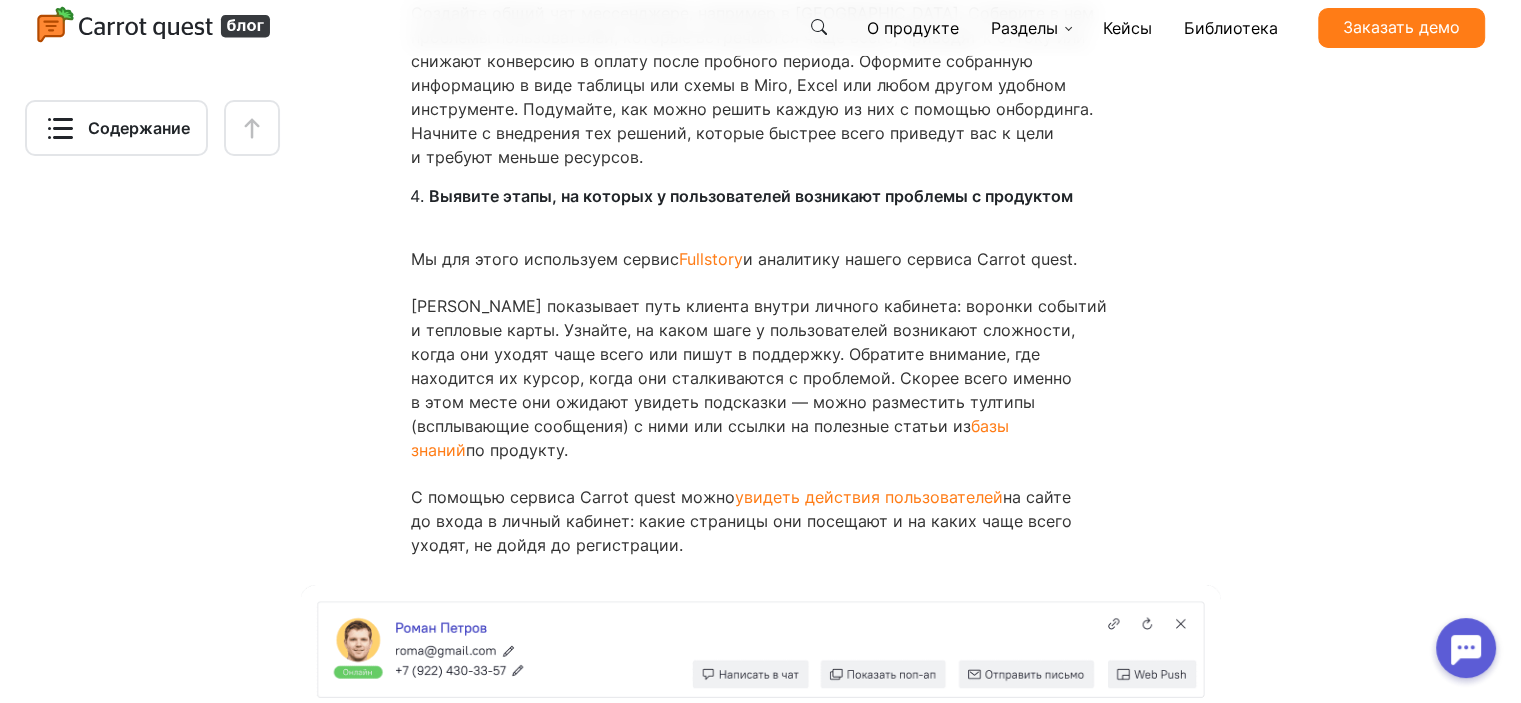 click on "Fullstory" at bounding box center [711, 259] 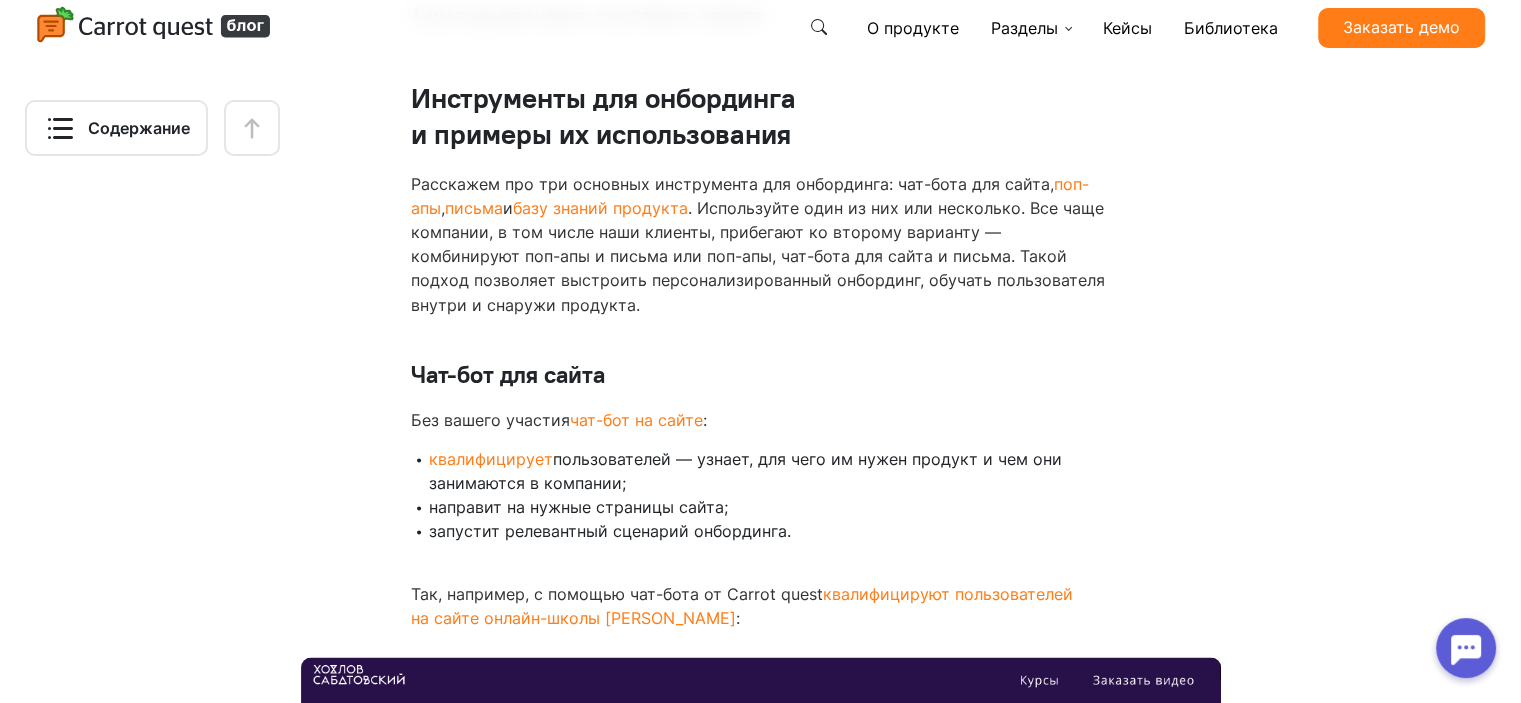 scroll, scrollTop: 11100, scrollLeft: 0, axis: vertical 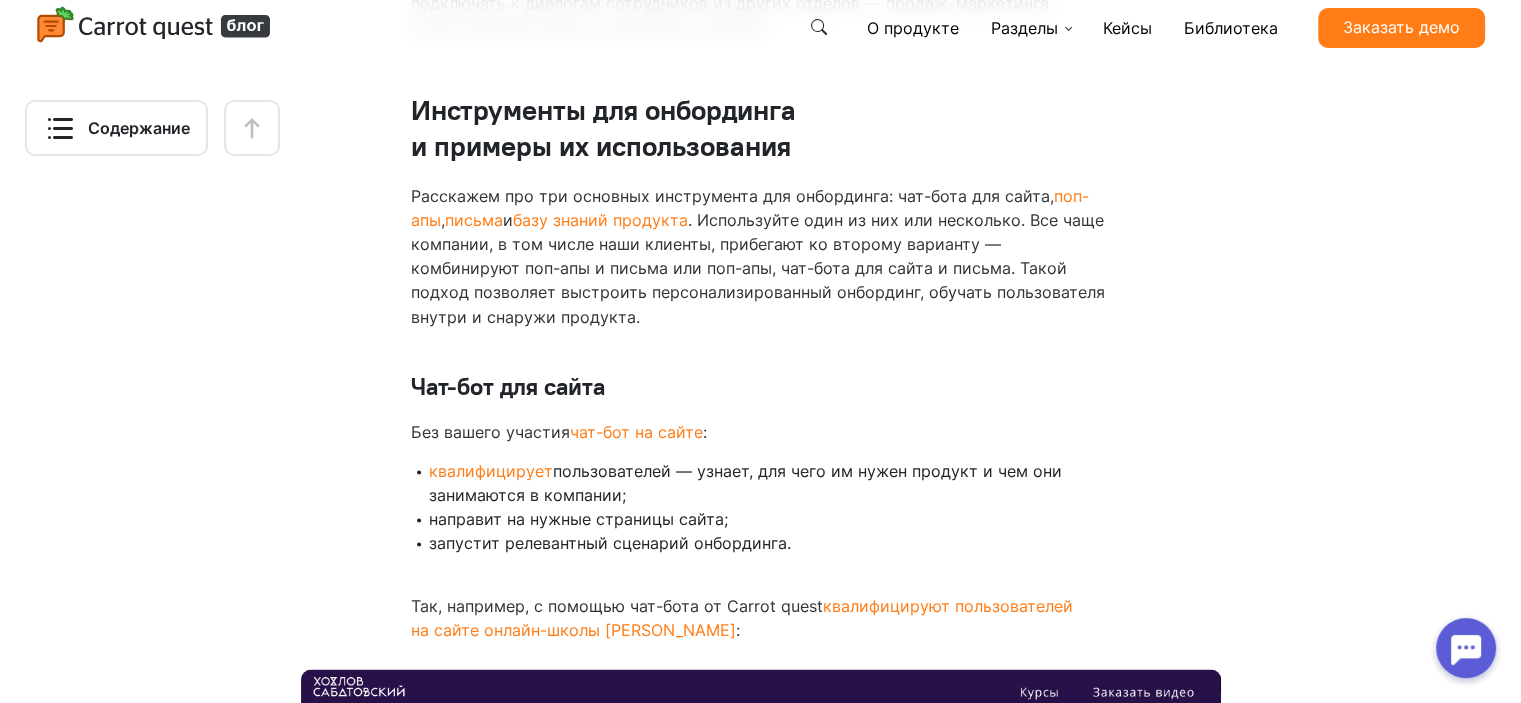 click on "Содержание Что такое онбординг Почему онбординг важен Что нужно для разработки эффективного онбординга  Сколько нужно сценариев для онбординга Инструменты для онбординга и примеры их использования Тренды онбординга FAQ Содержание" at bounding box center (206, 4280) 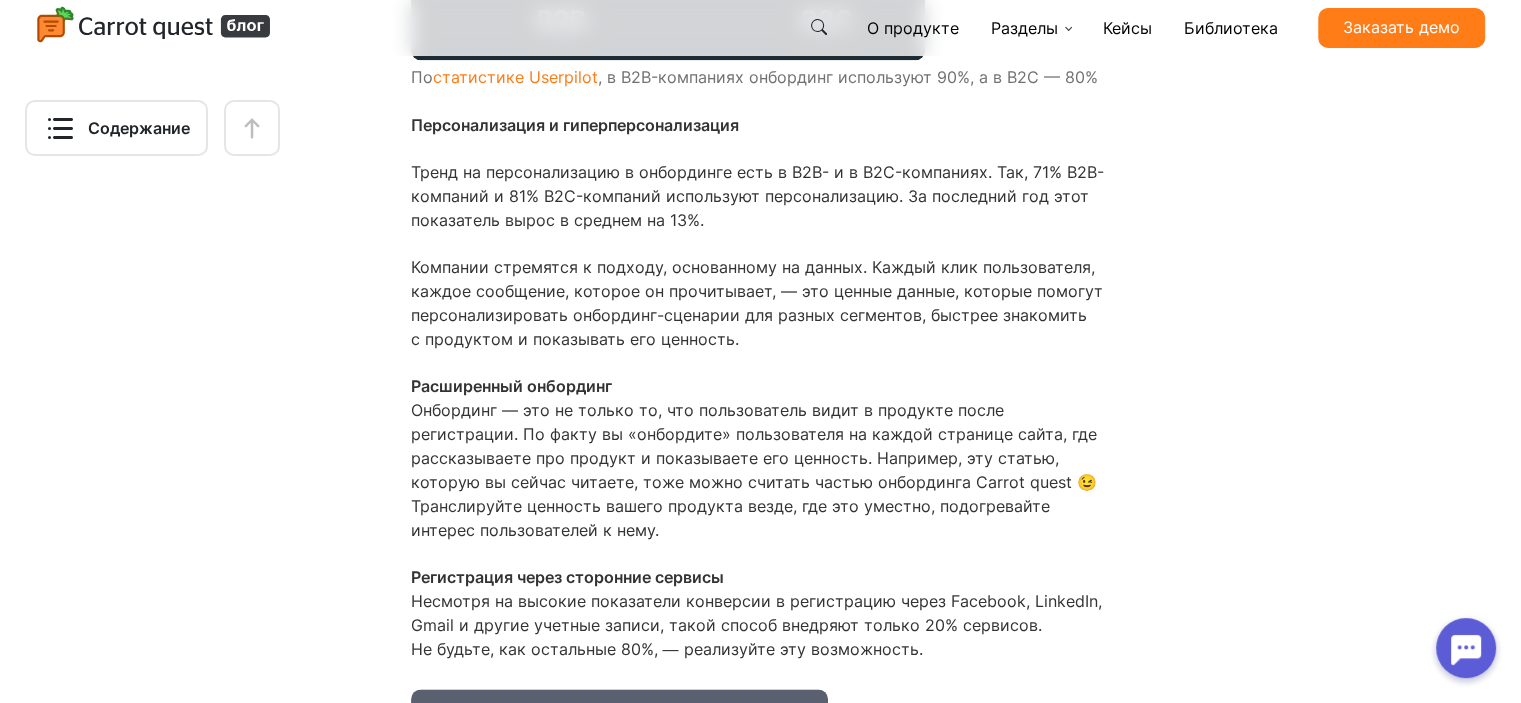 scroll, scrollTop: 25300, scrollLeft: 0, axis: vertical 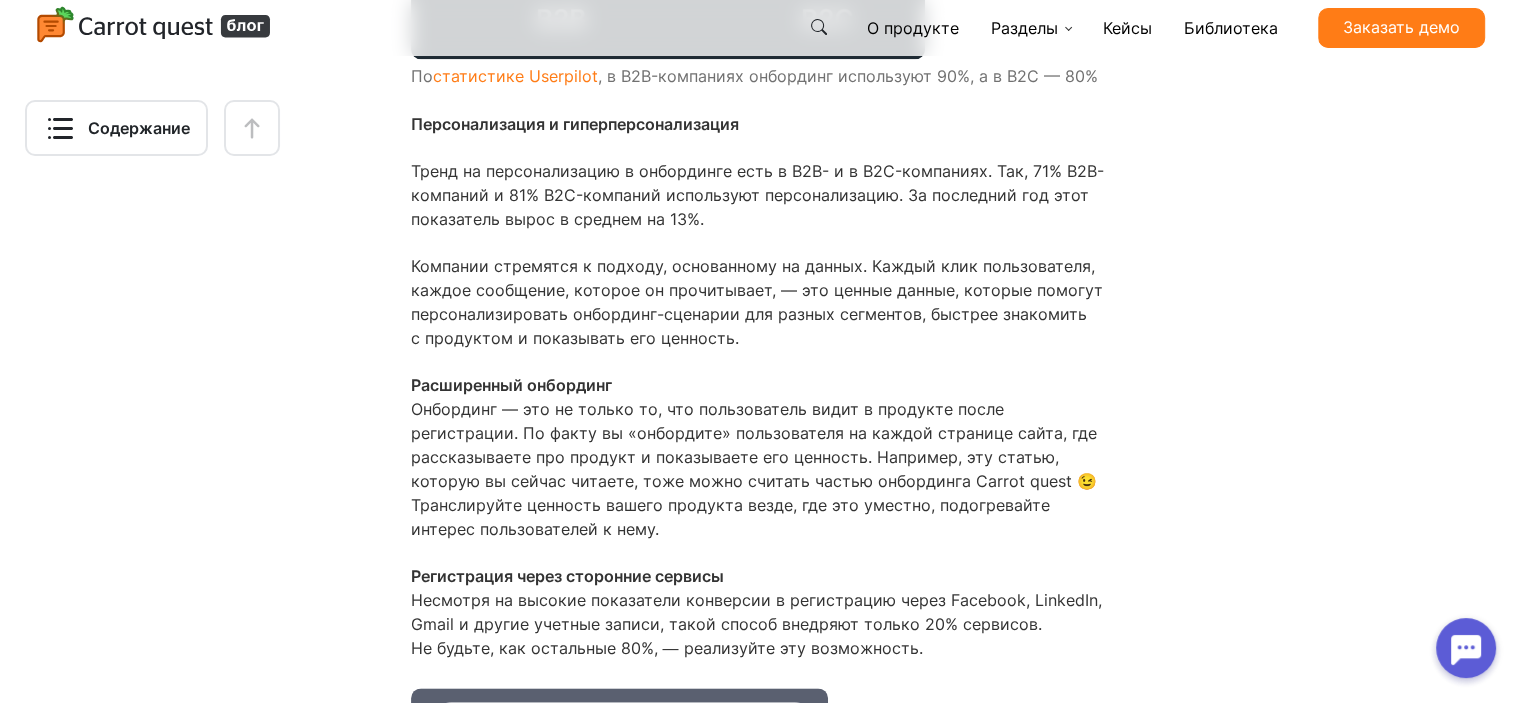 click on "Содержание Что такое онбординг Почему онбординг важен Что нужно для разработки эффективного онбординга  Сколько нужно сценариев для онбординга Инструменты для онбординга и примеры их использования Тренды онбординга FAQ Содержание" at bounding box center (206, -9920) 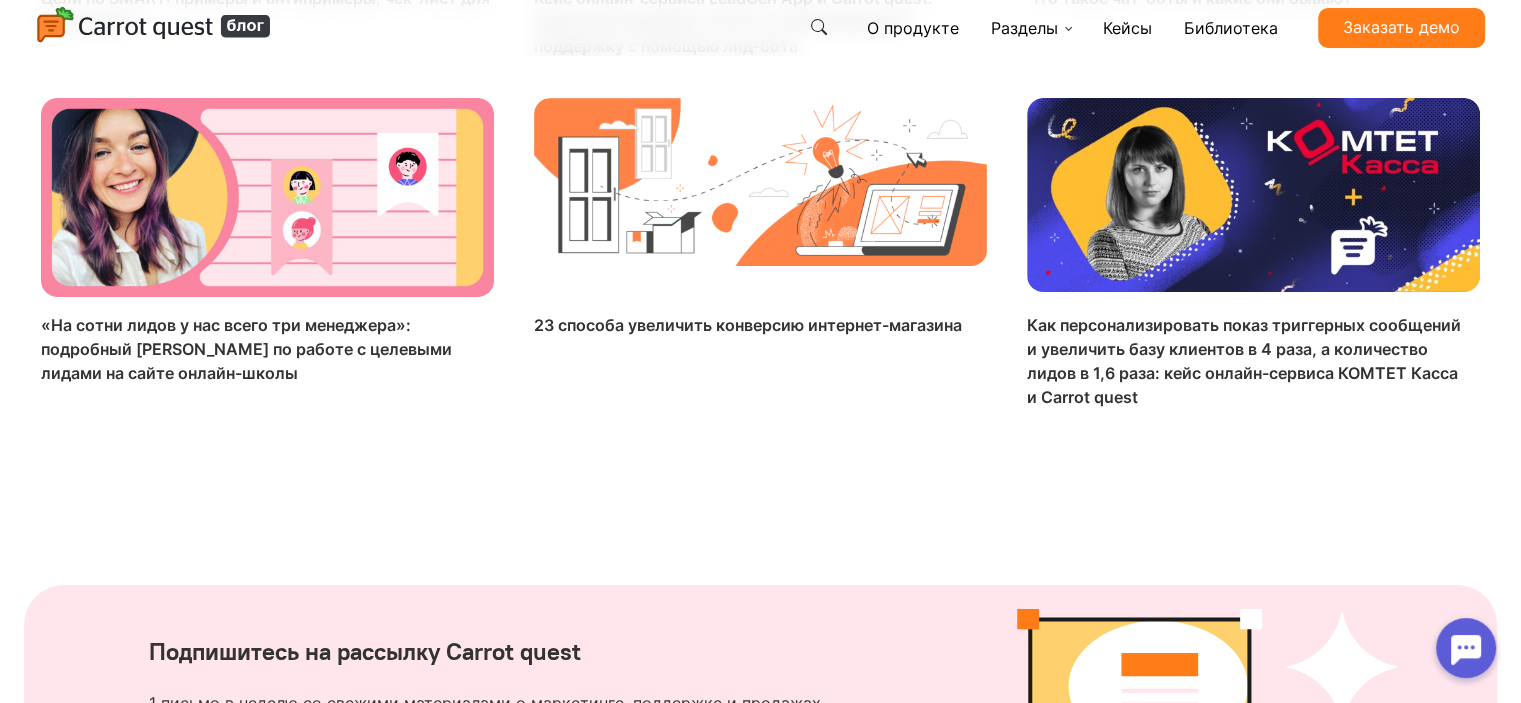 scroll, scrollTop: 30100, scrollLeft: 0, axis: vertical 